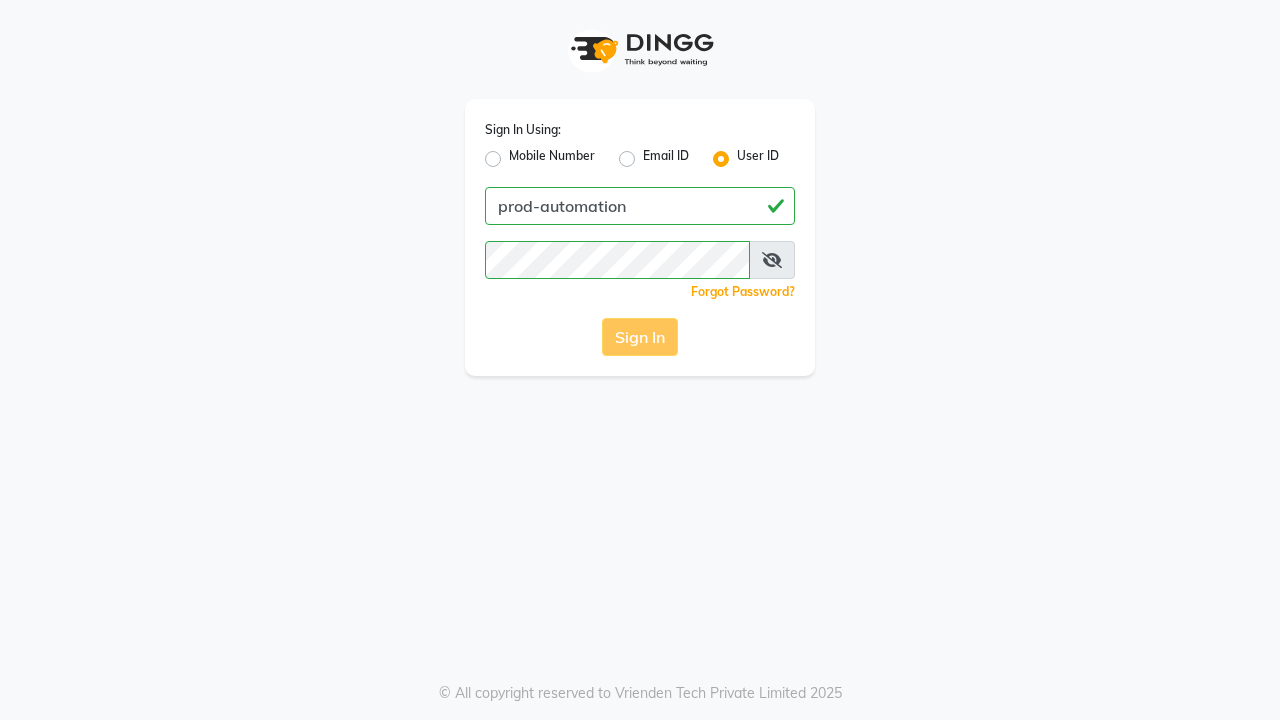 scroll, scrollTop: 0, scrollLeft: 0, axis: both 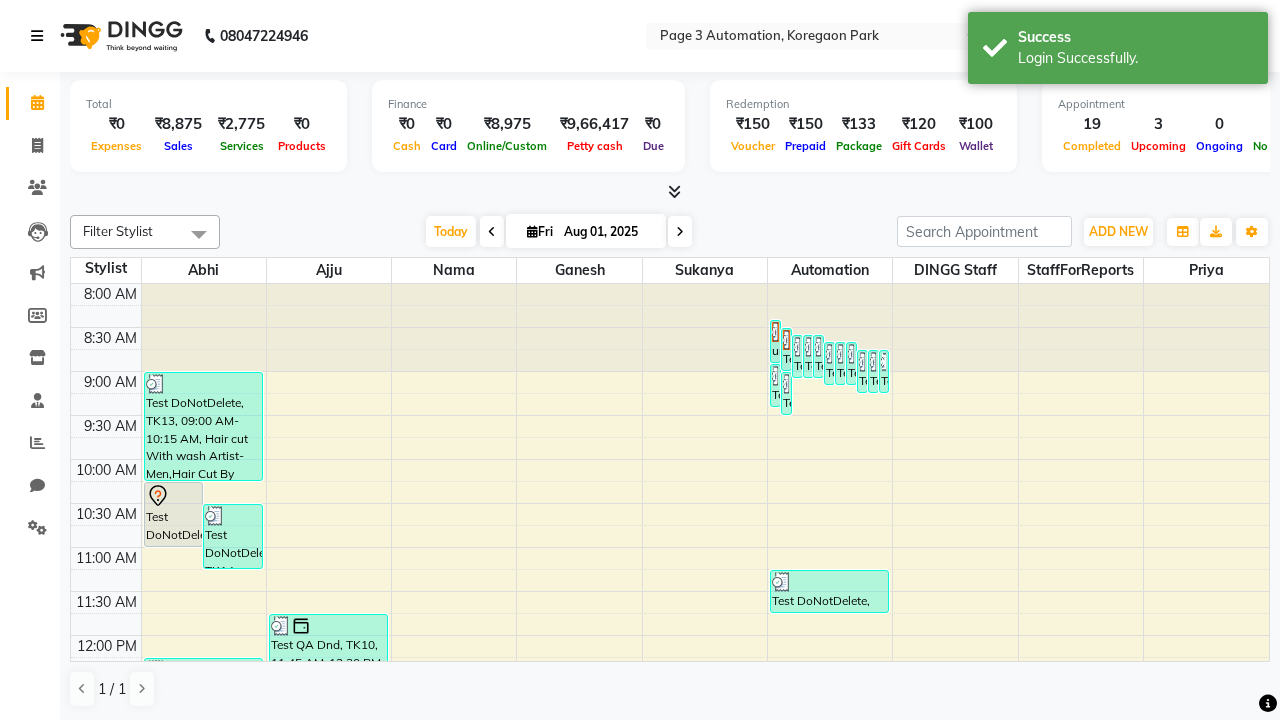 click at bounding box center (37, 36) 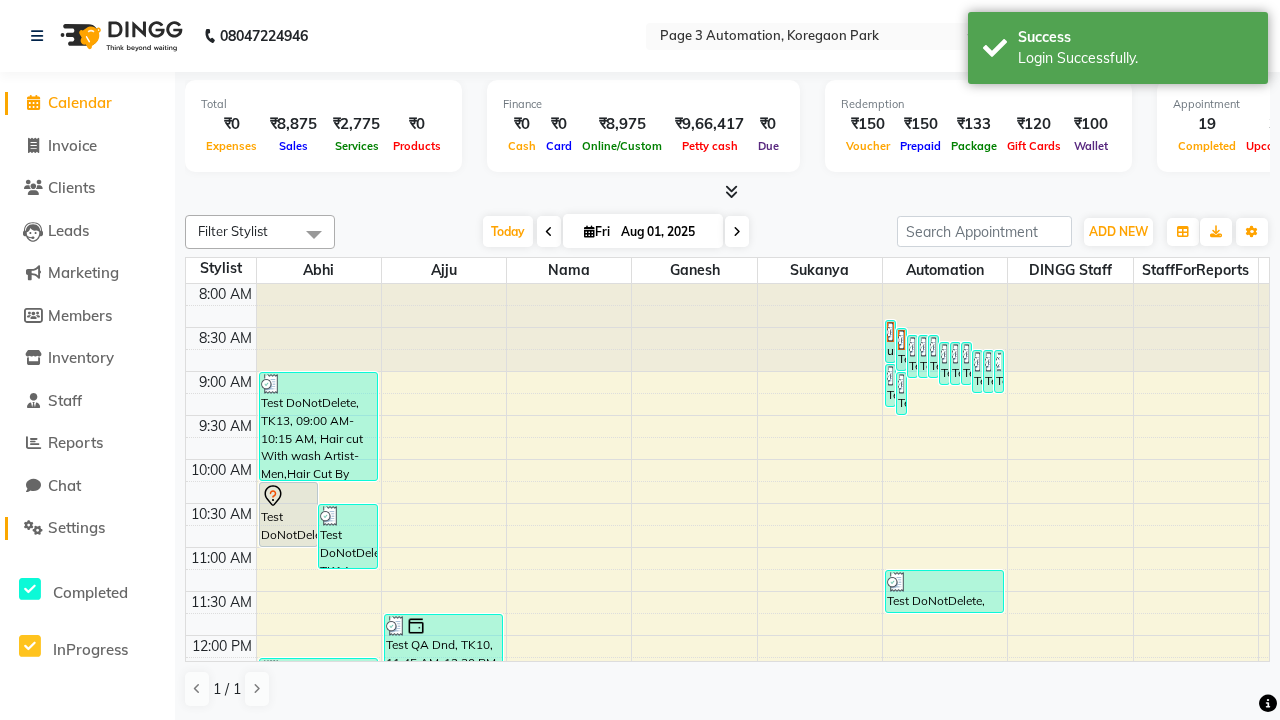 click on "Settings" 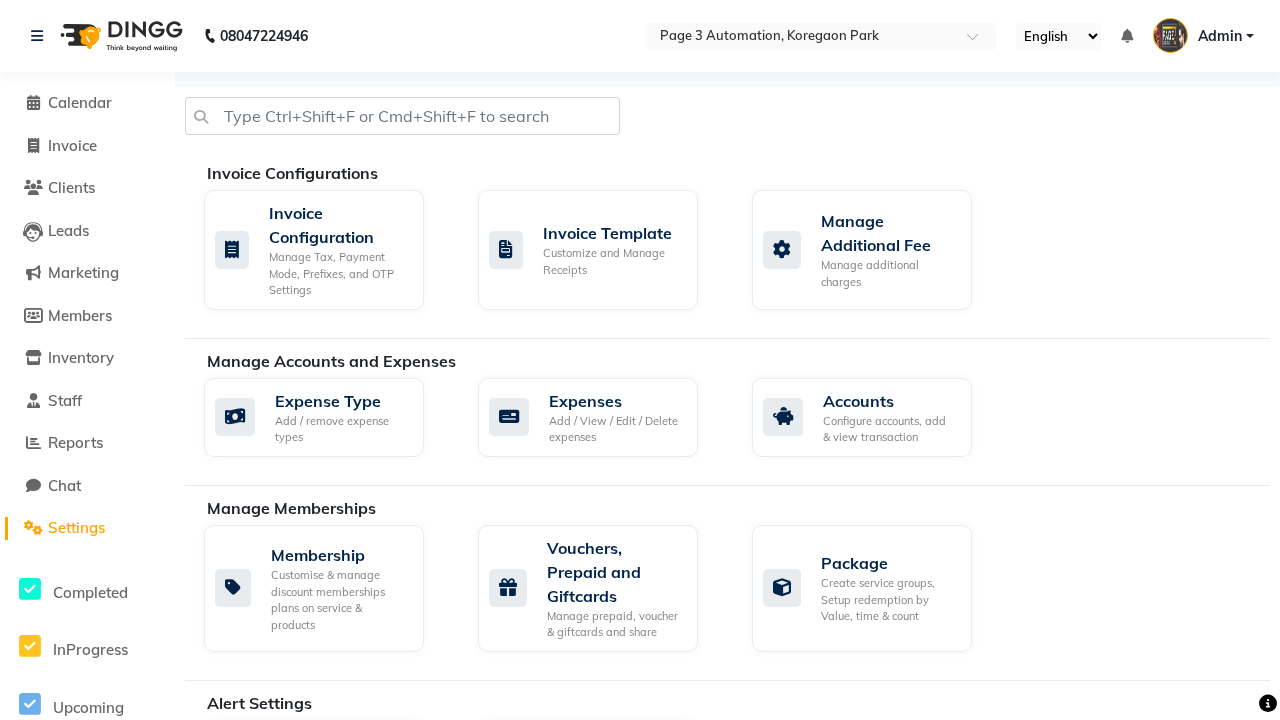 click on "Services" 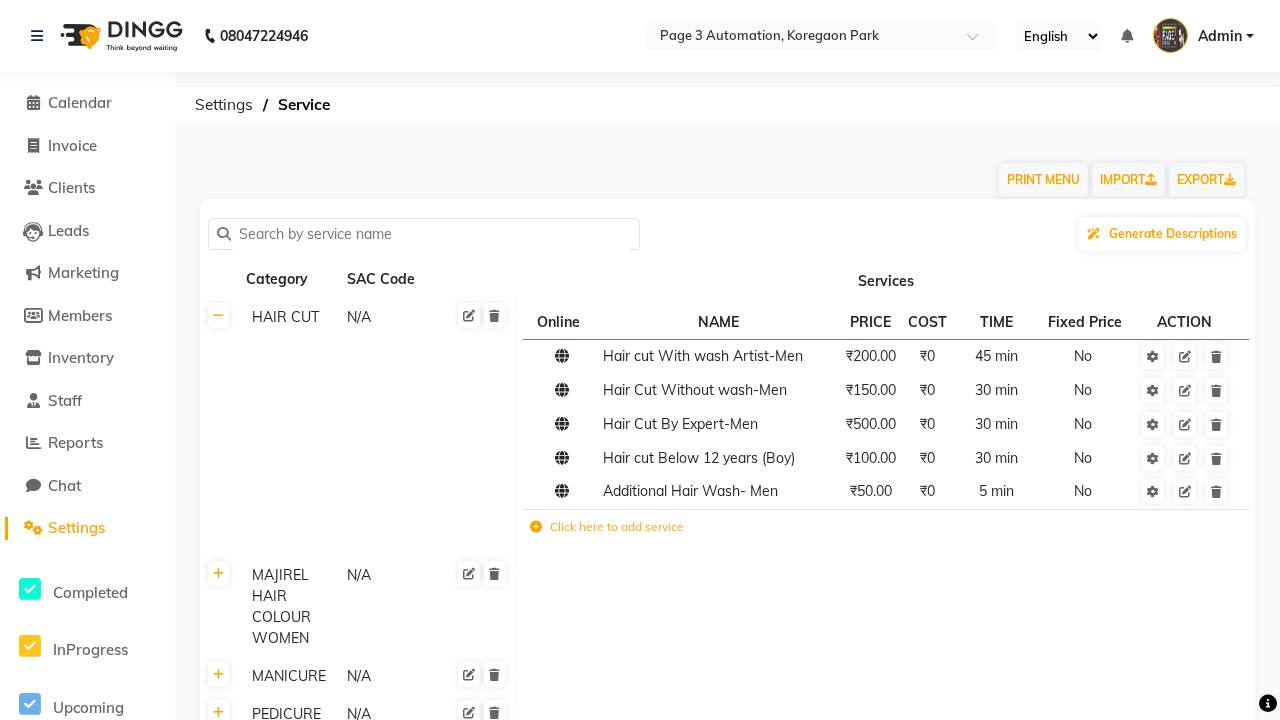 click on "Click here to add category." 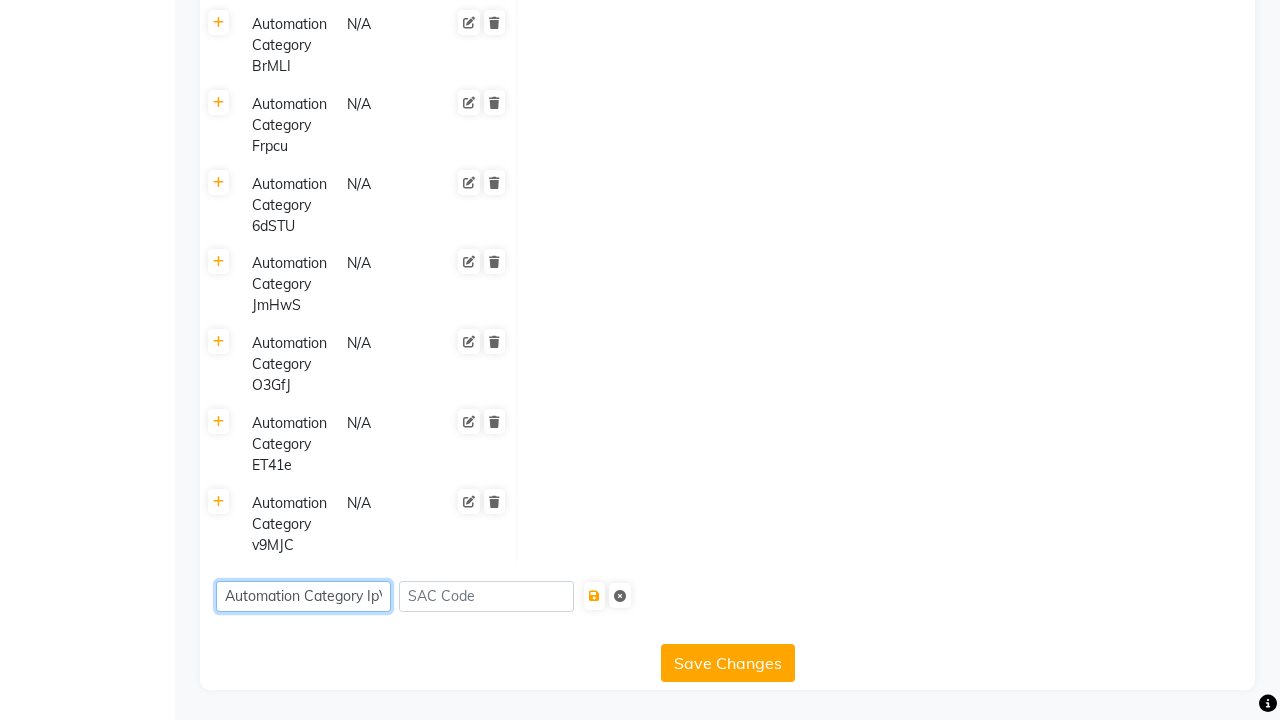 scroll, scrollTop: 0, scrollLeft: 8, axis: horizontal 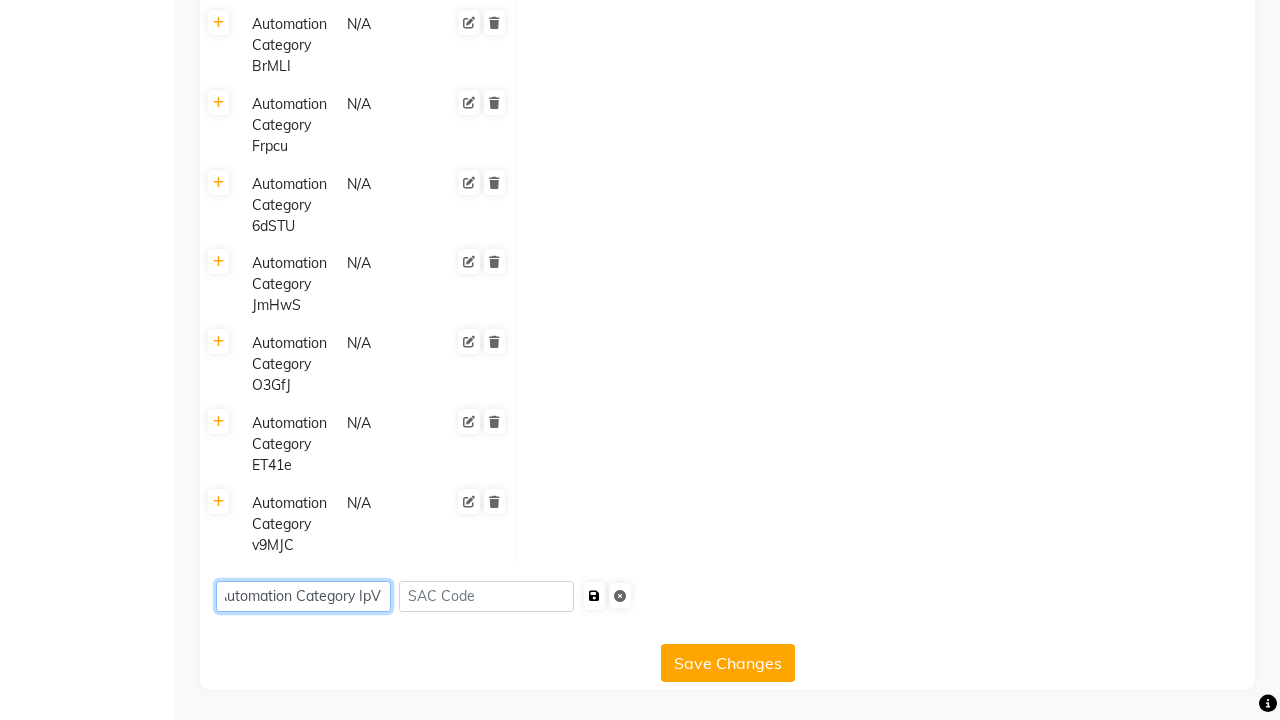 type on "Automation Category IpV7S" 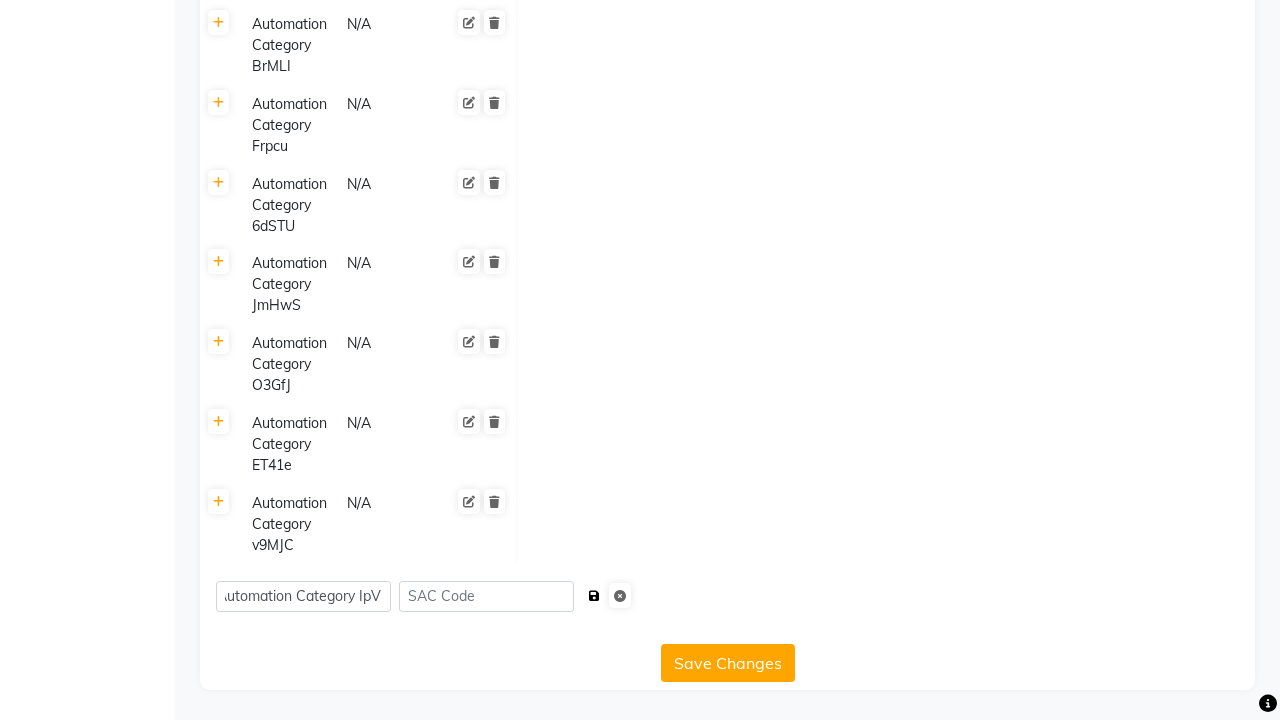 click at bounding box center (594, 596) 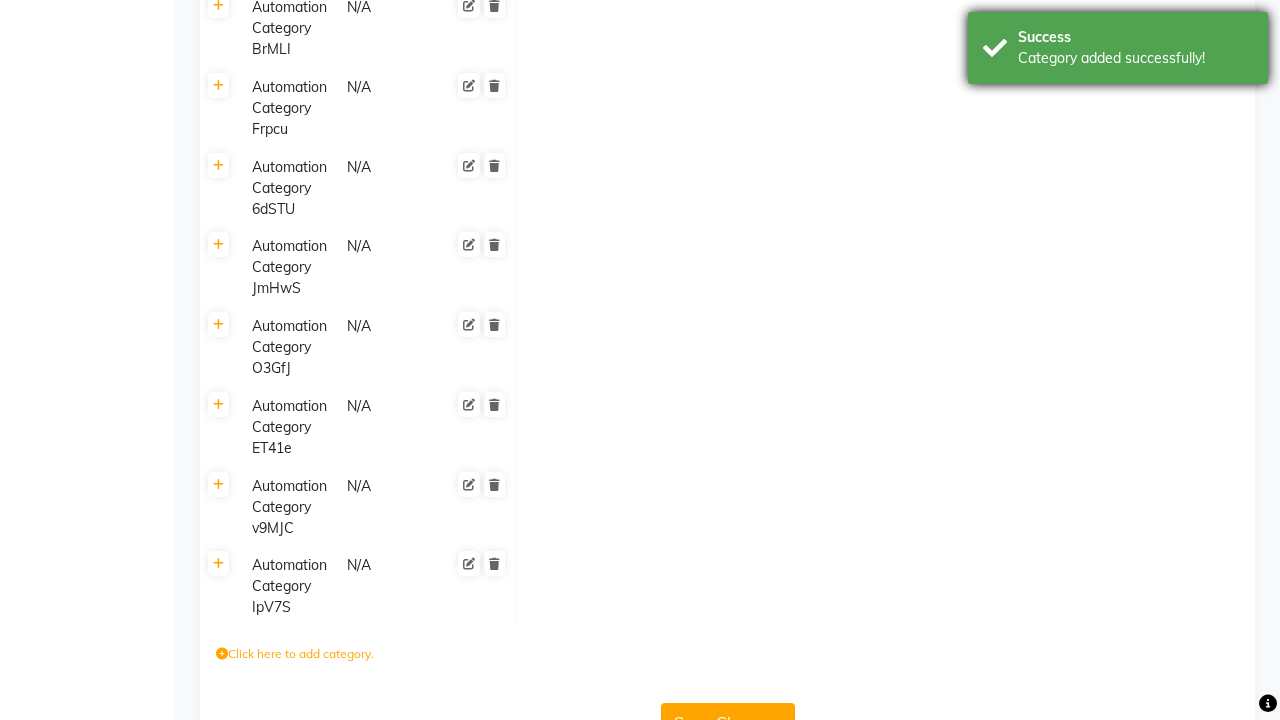 click on "Category added successfully!" at bounding box center [1135, 58] 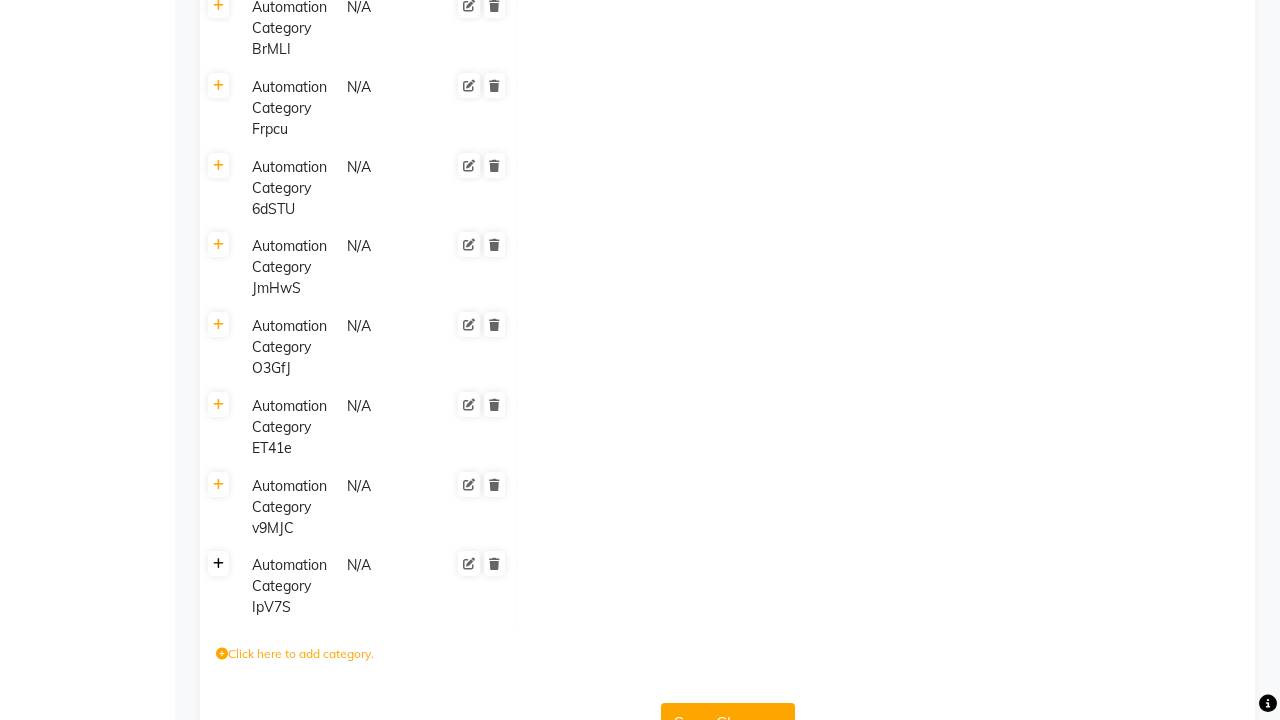click 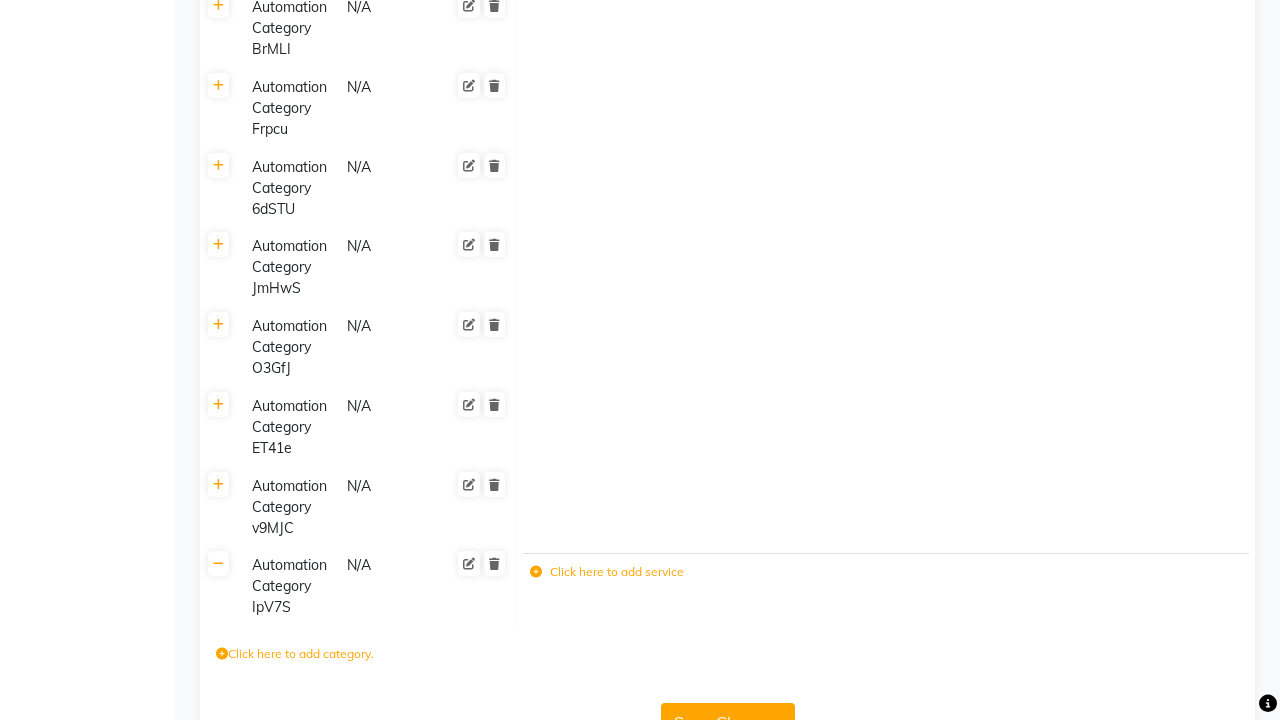 click 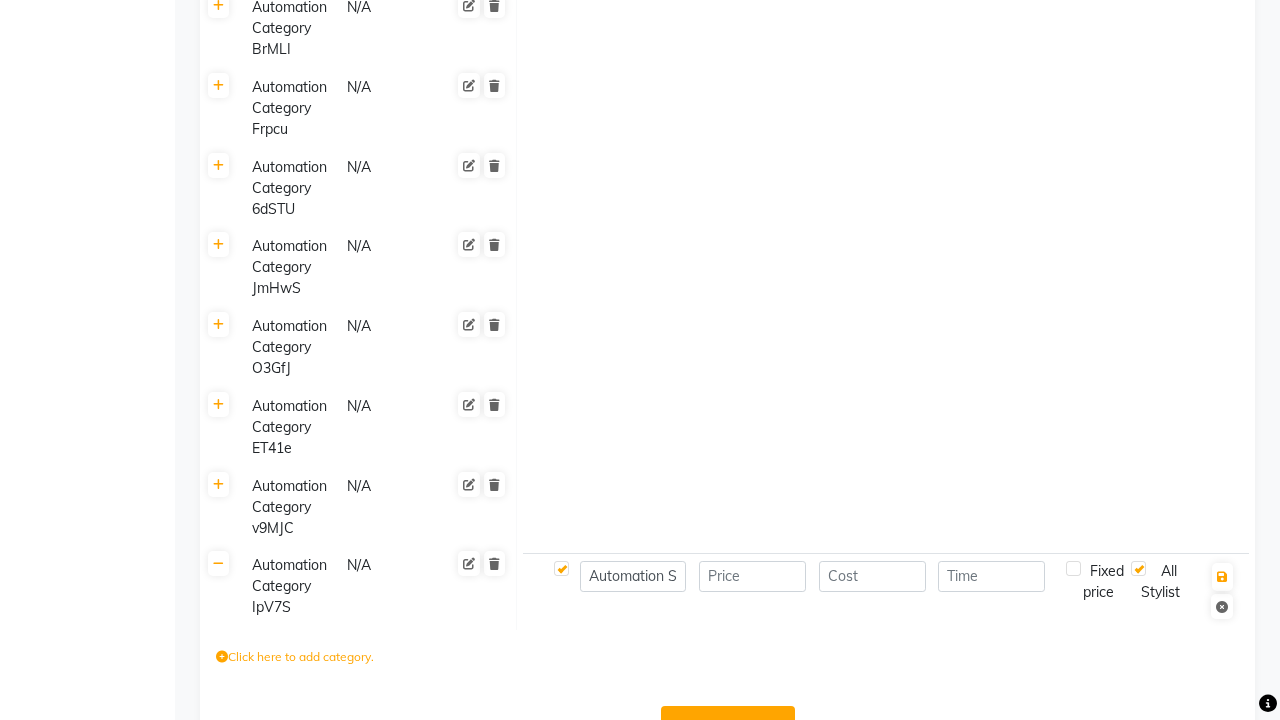 type on "Automation Service- dlLem" 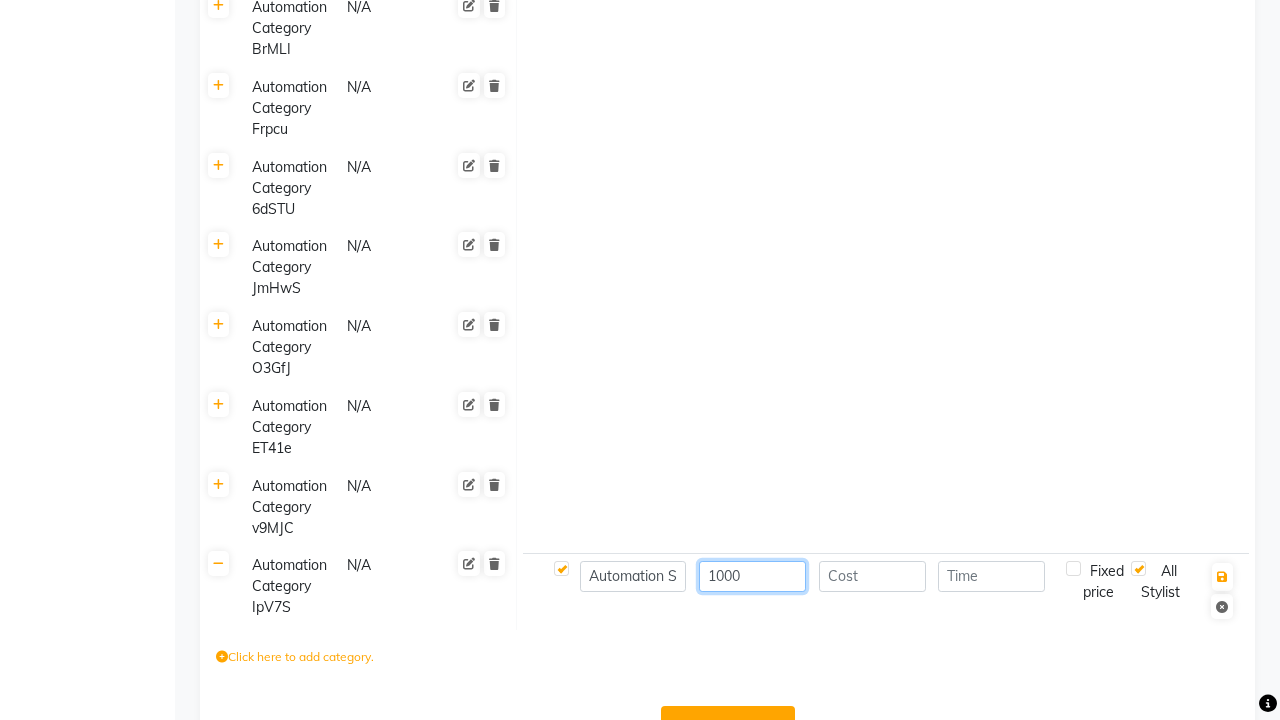 type on "1000" 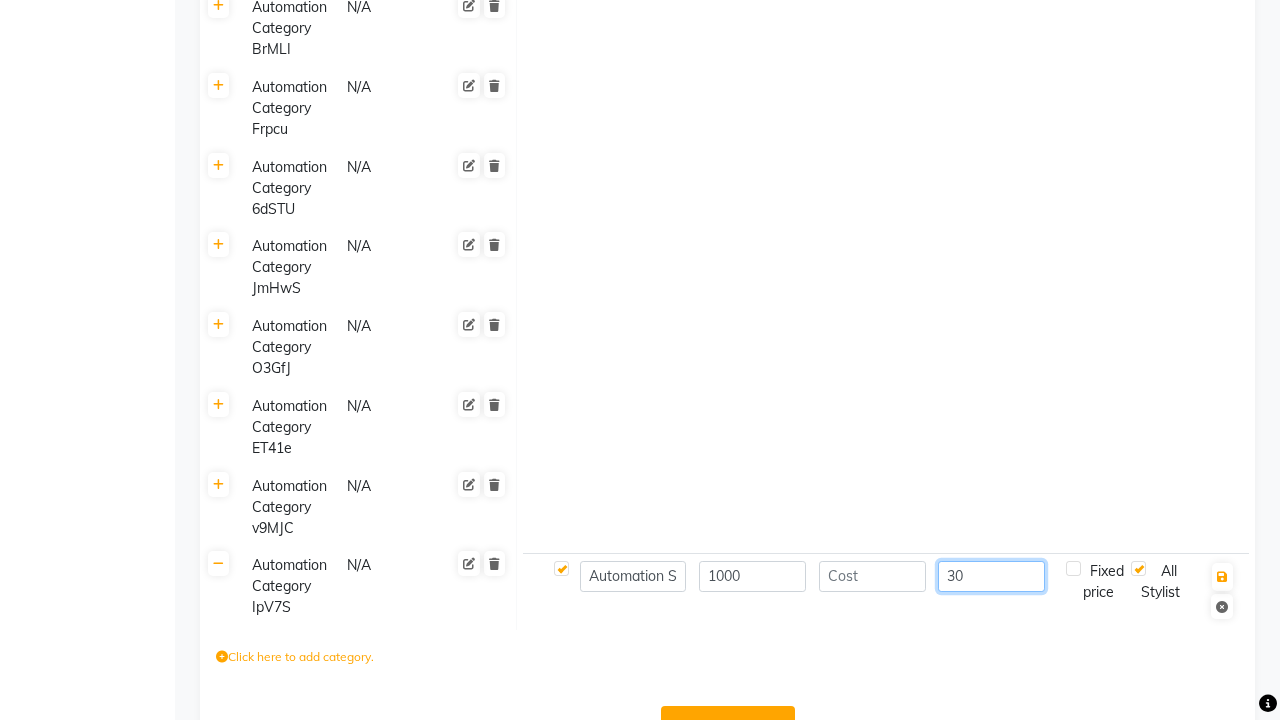 scroll, scrollTop: 0, scrollLeft: 0, axis: both 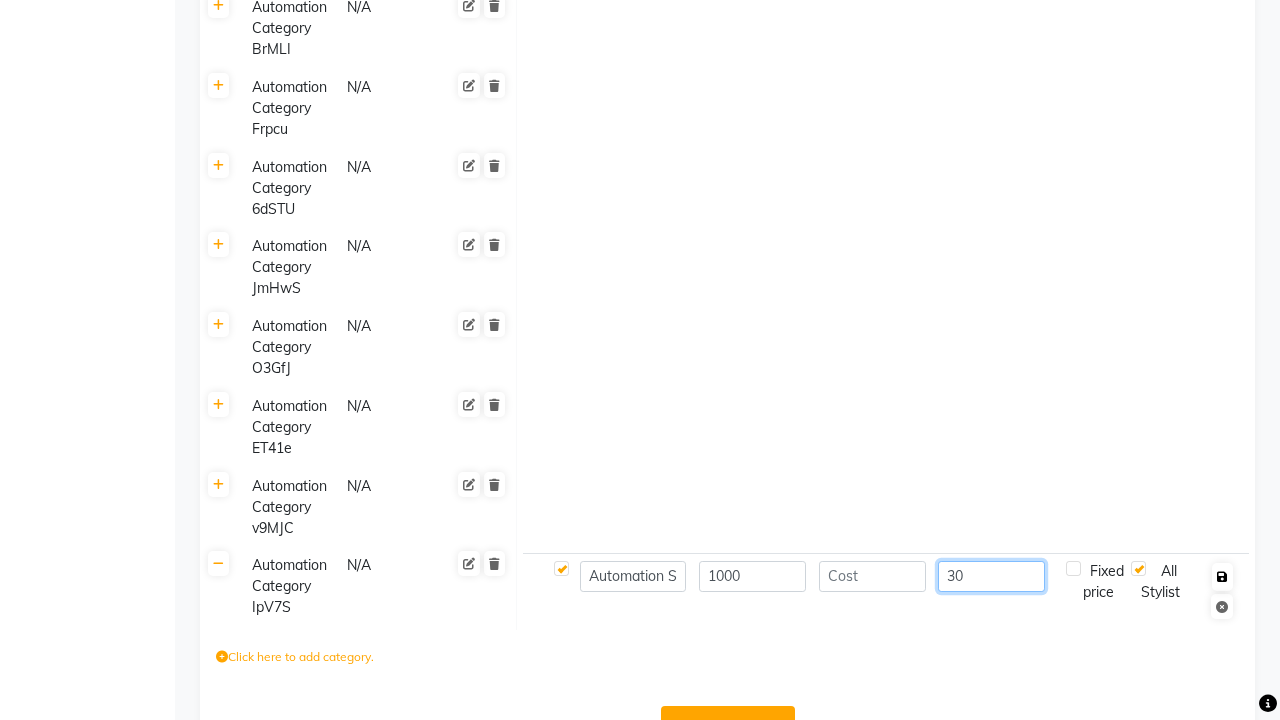 type on "30" 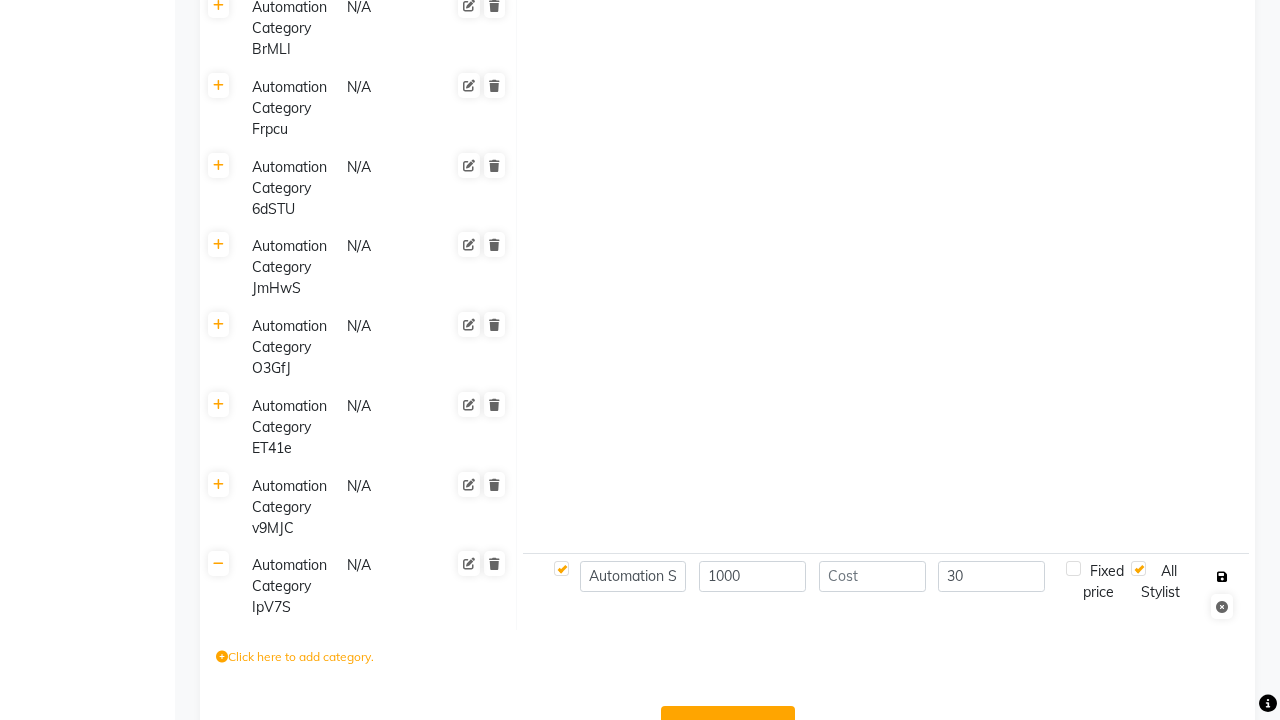 click at bounding box center [1222, 577] 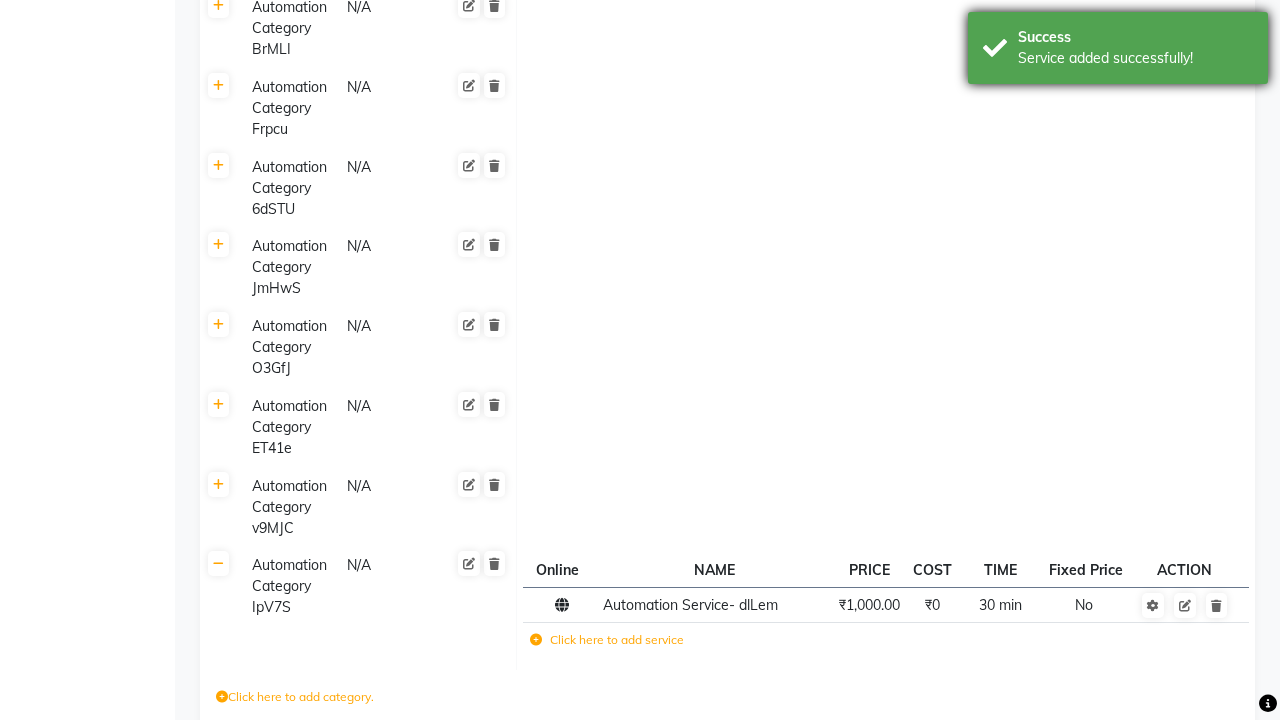 click on "Service added successfully!" at bounding box center (1135, 58) 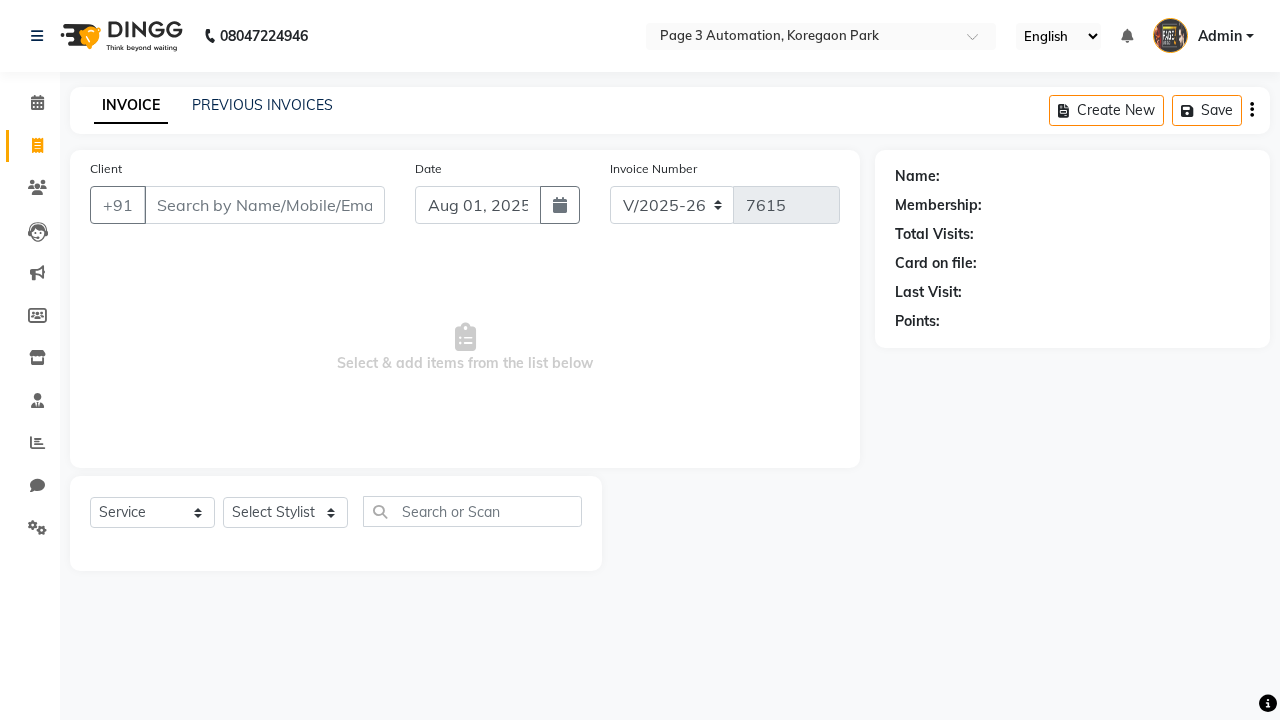 select on "2774" 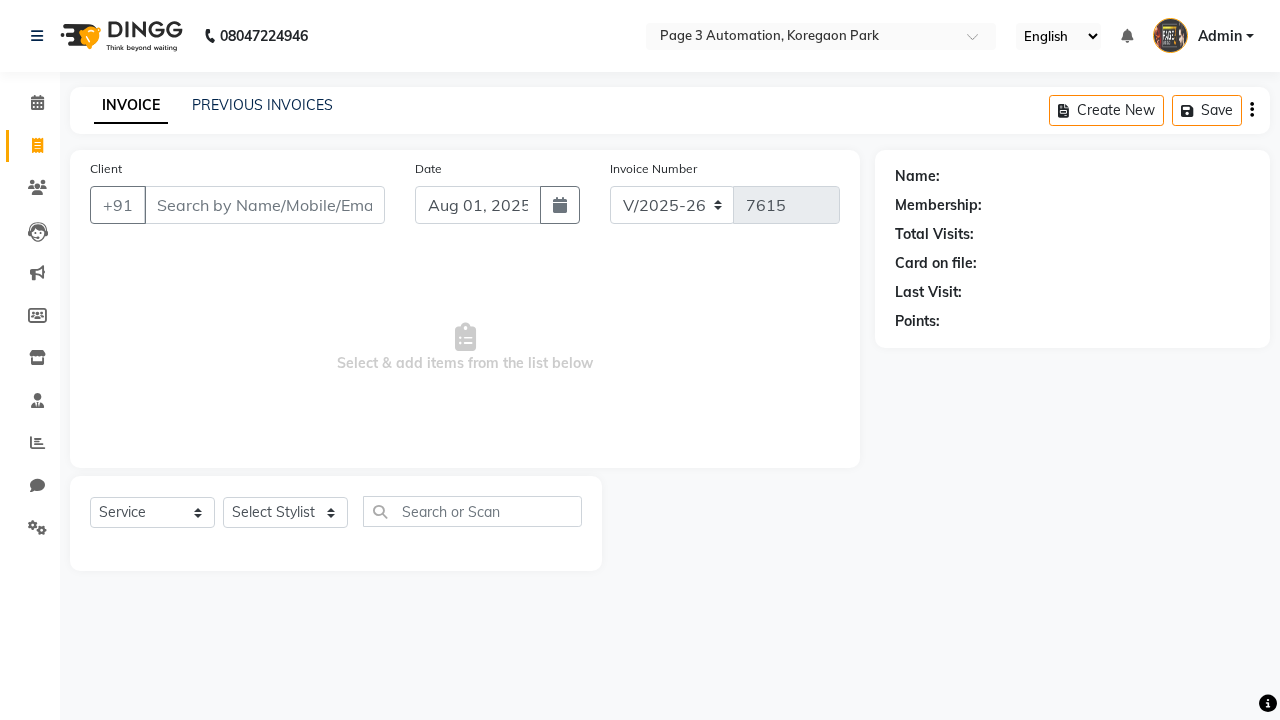 select on "711" 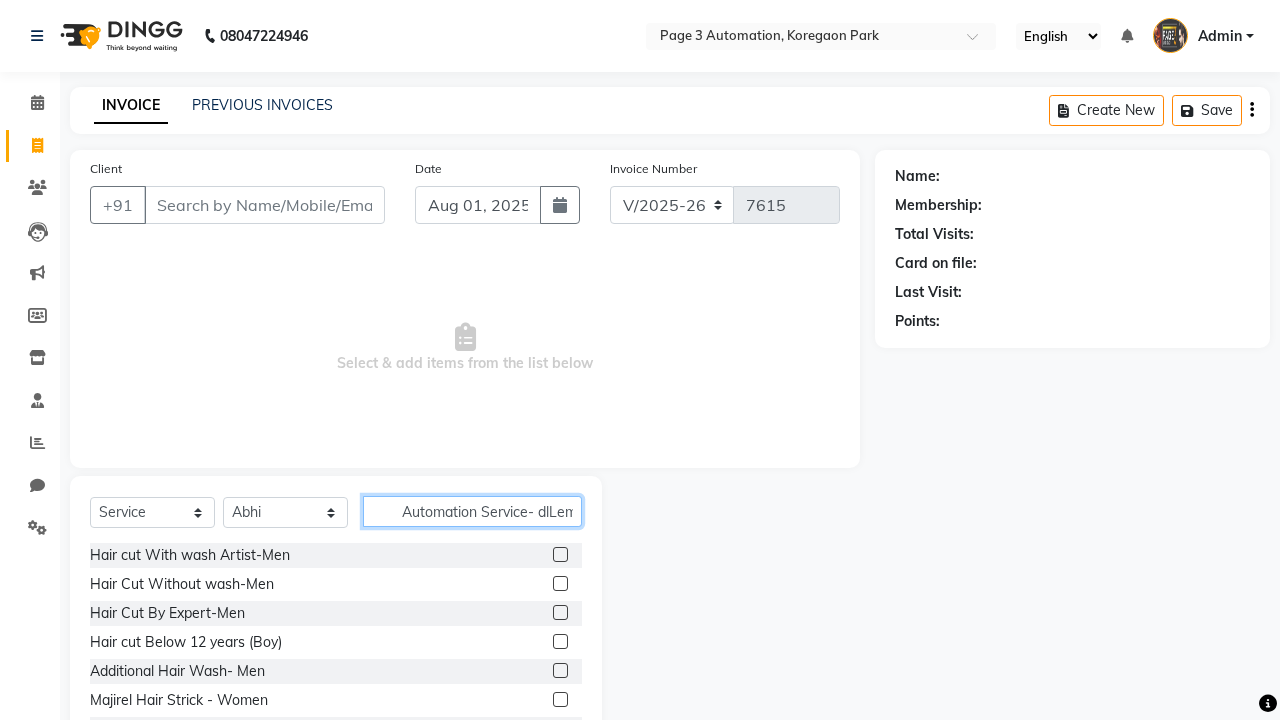 scroll, scrollTop: 0, scrollLeft: 4, axis: horizontal 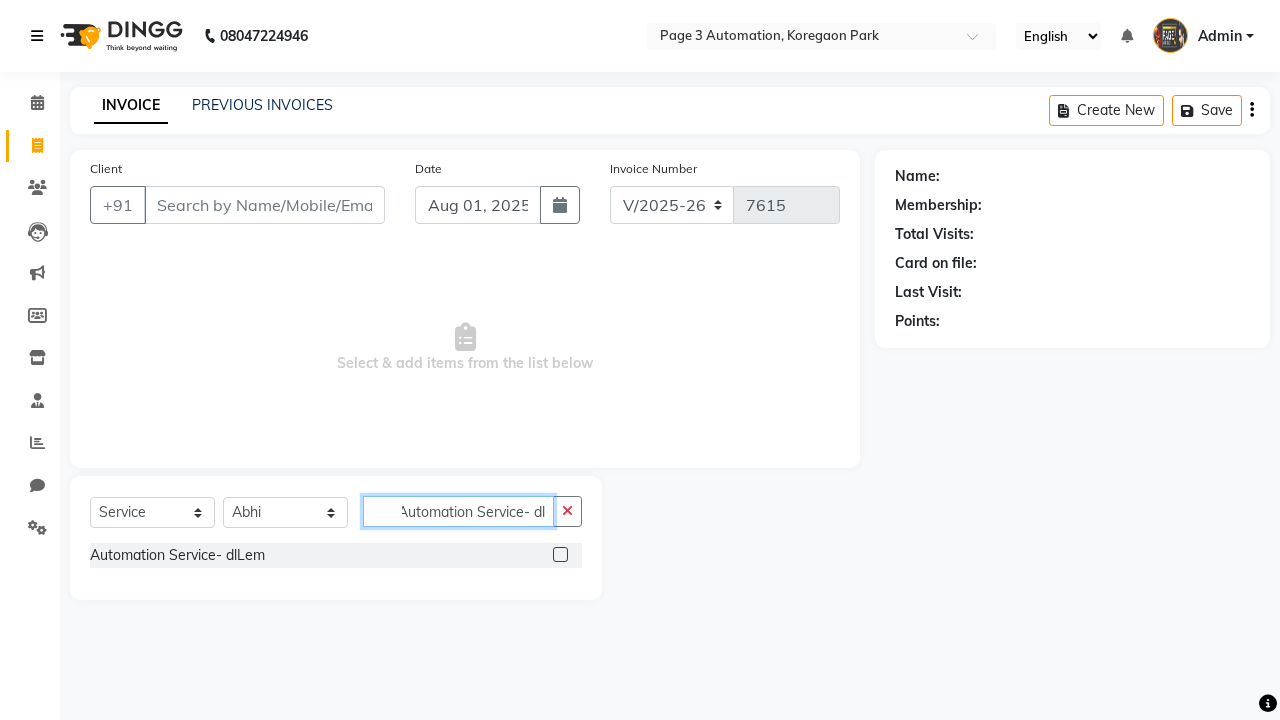type on "Automation Service- dlLem" 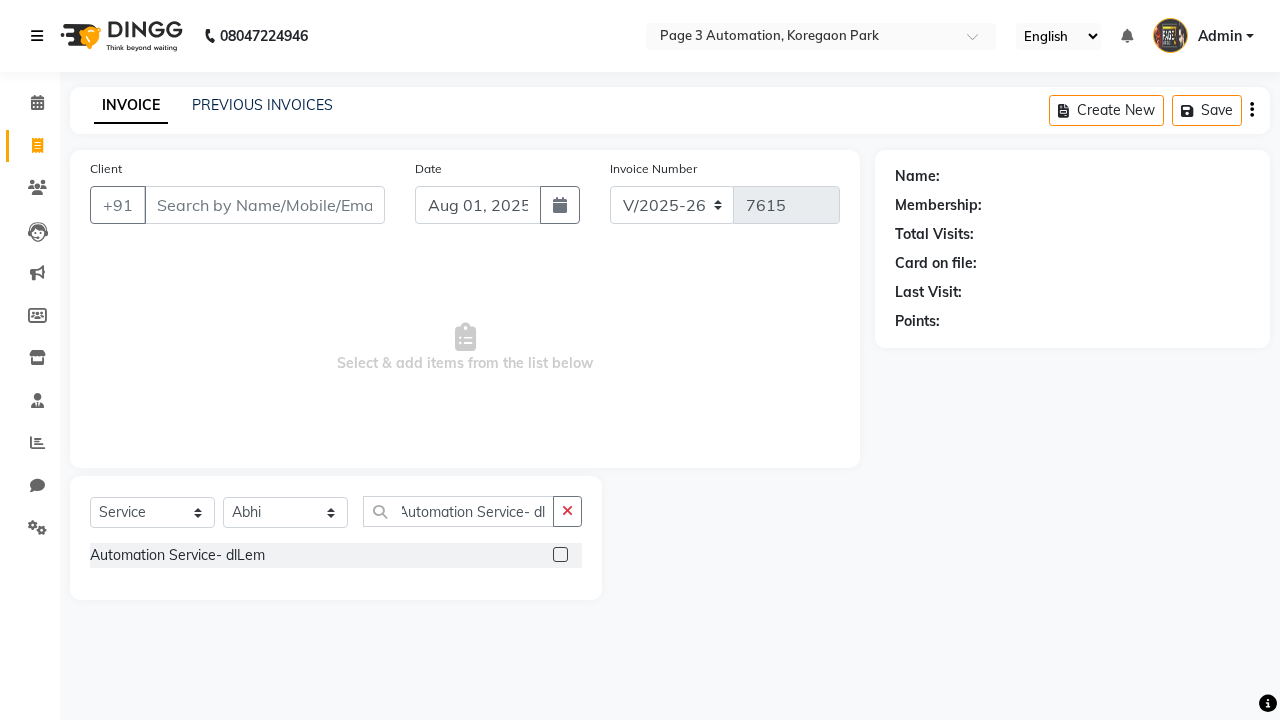 click at bounding box center [37, 36] 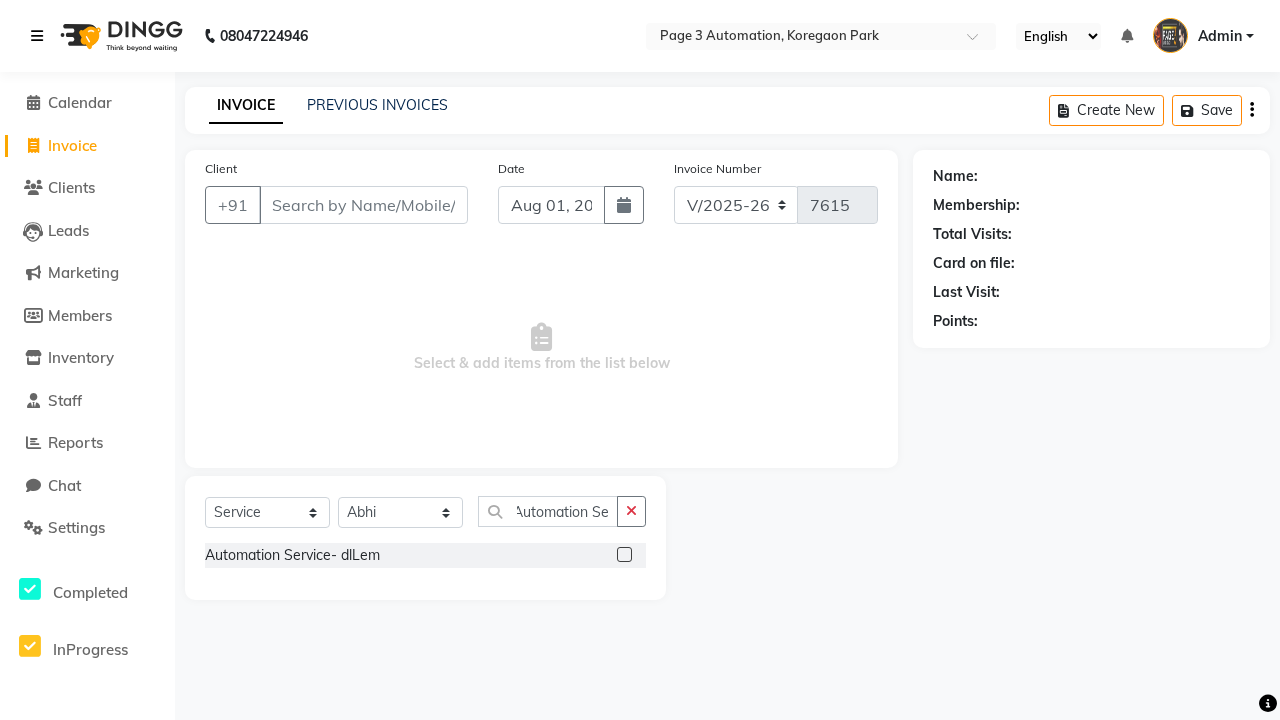 scroll, scrollTop: 0, scrollLeft: 0, axis: both 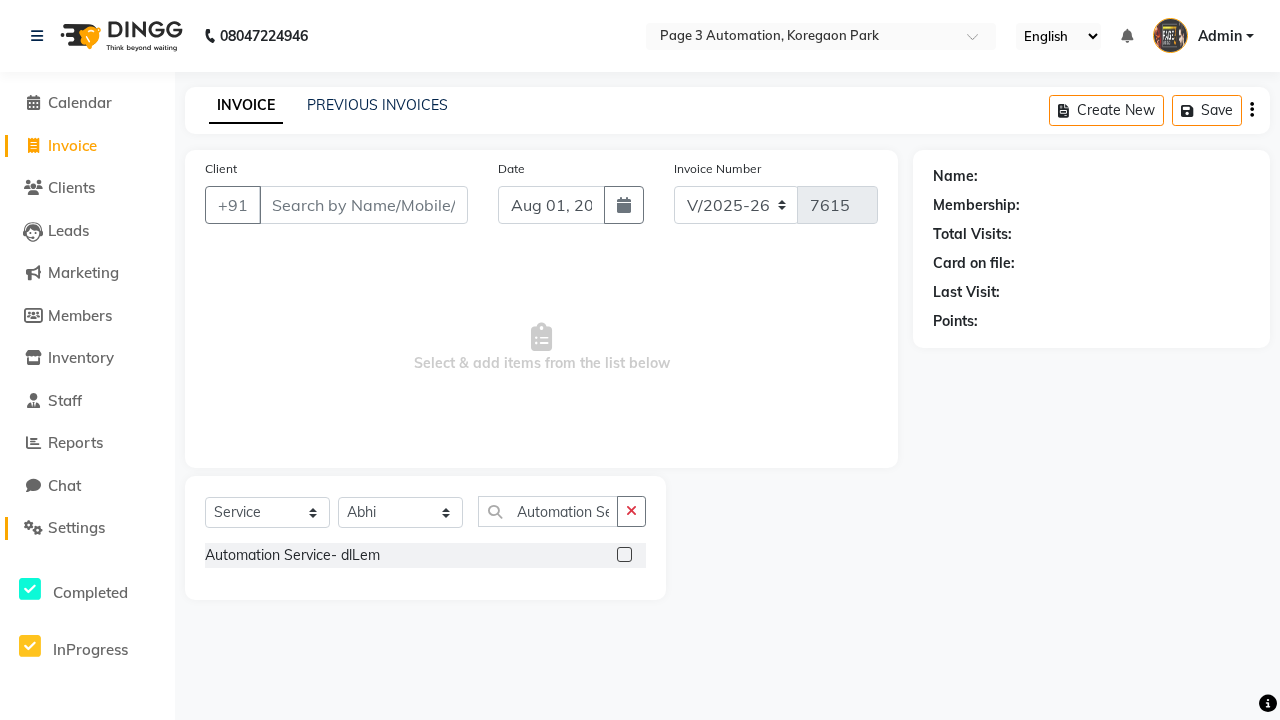 click on "Settings" 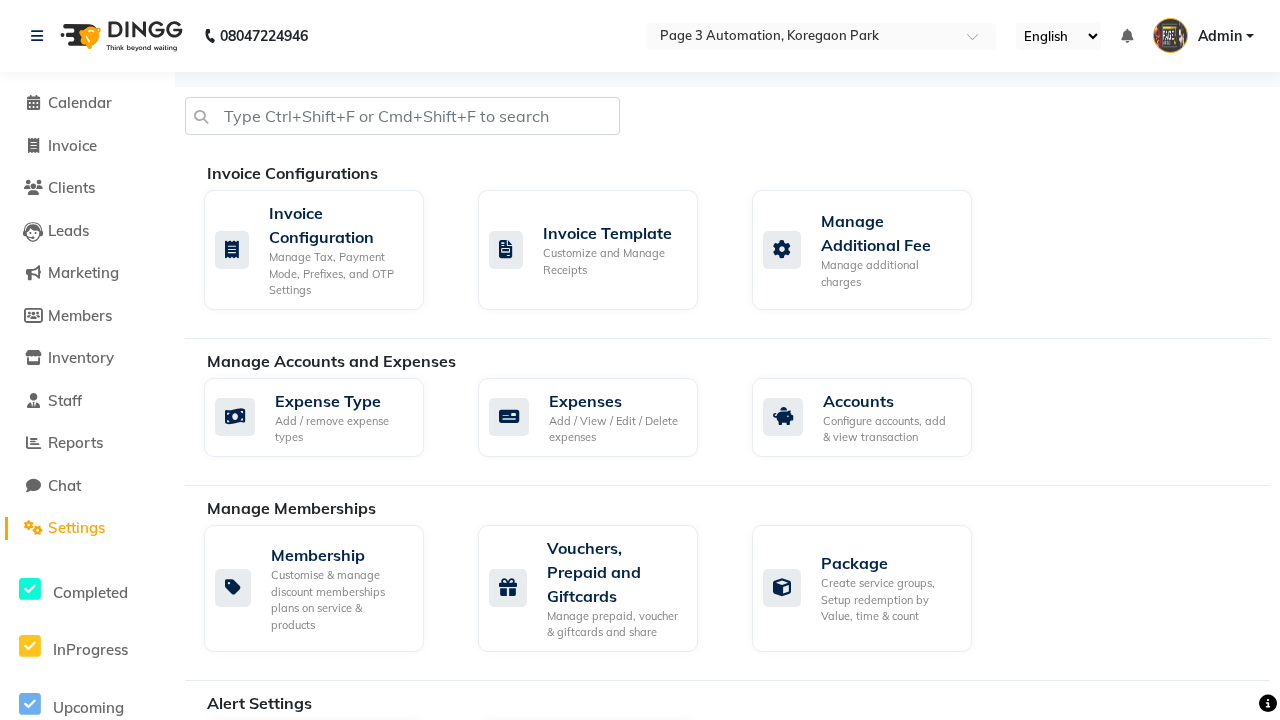 click on "Services" 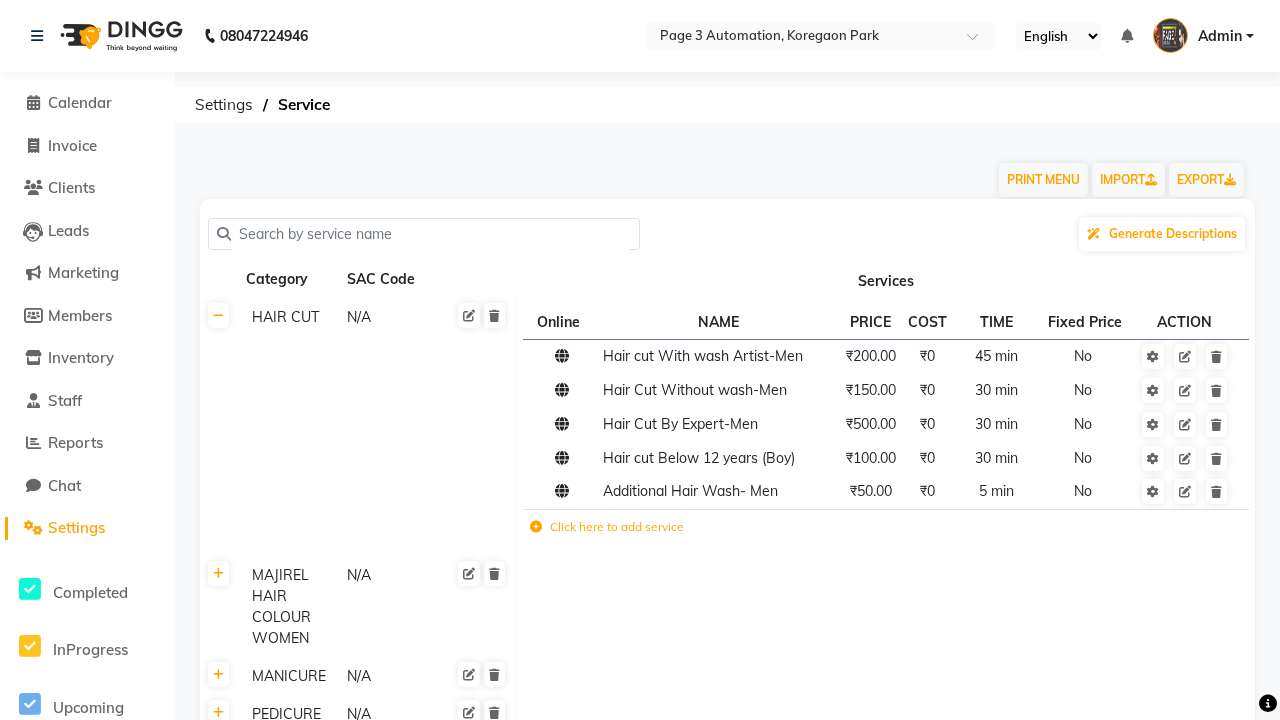 click 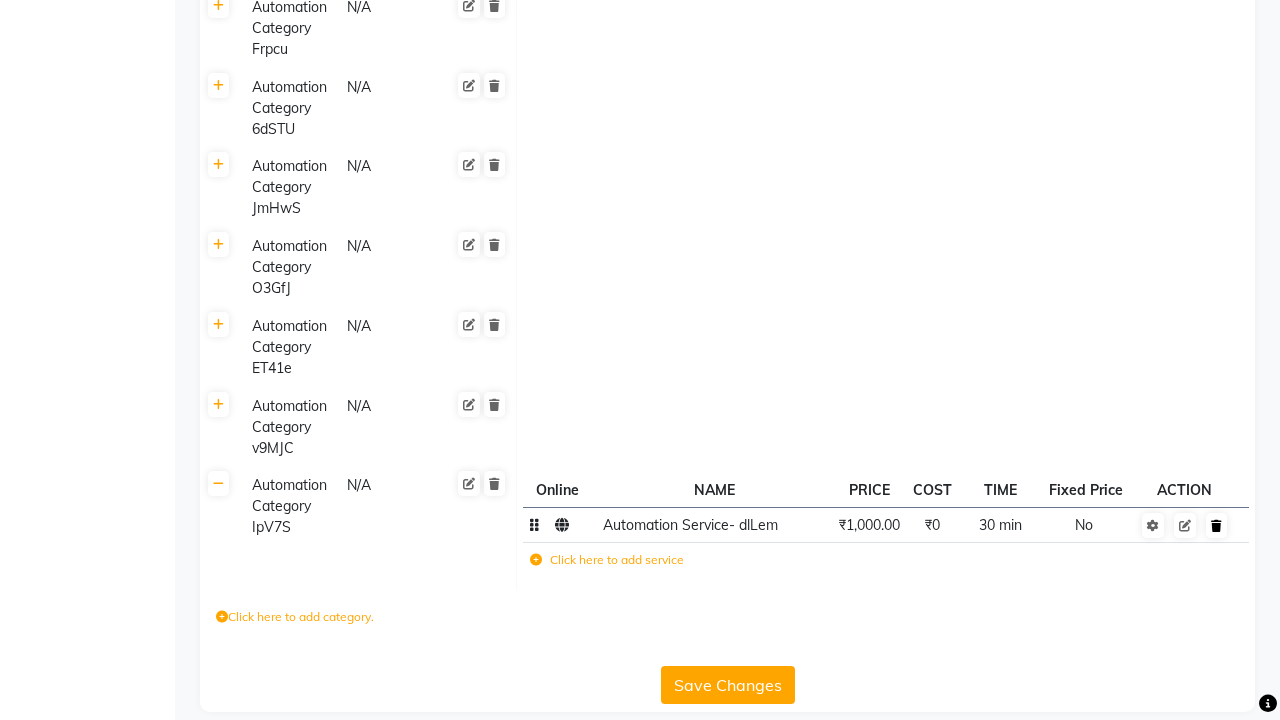 click 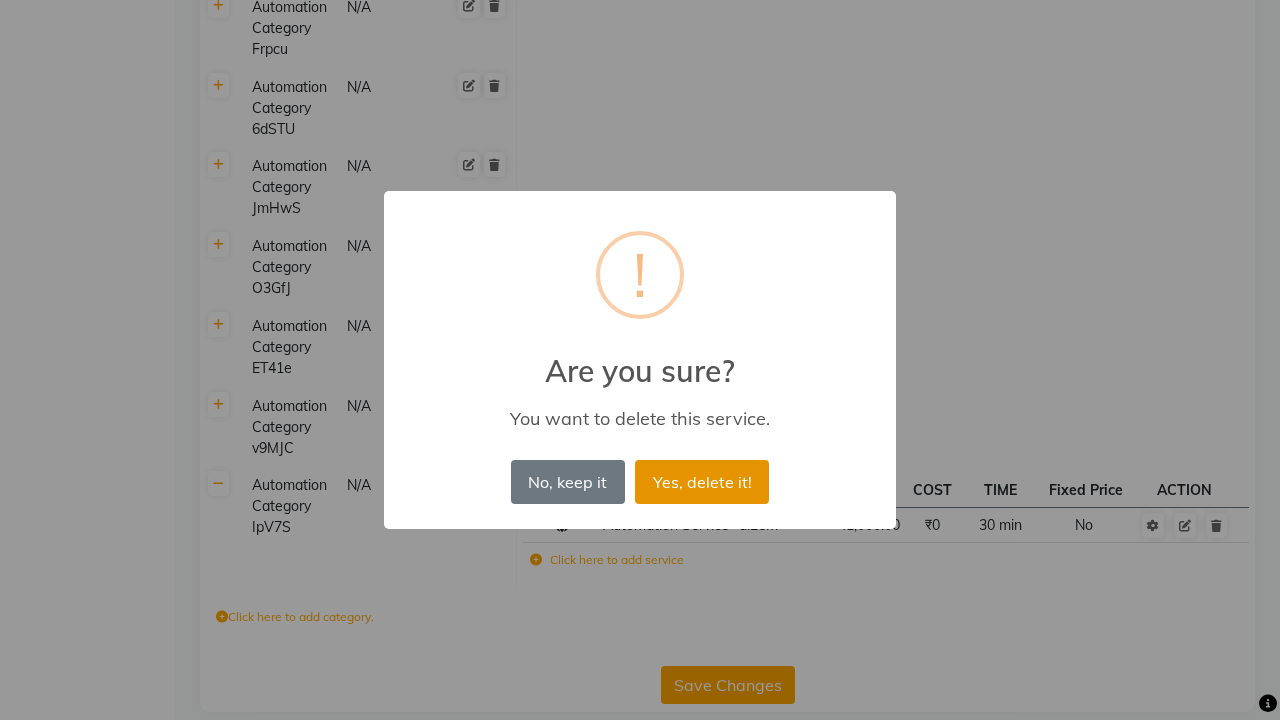 click on "Yes, delete it!" at bounding box center [702, 482] 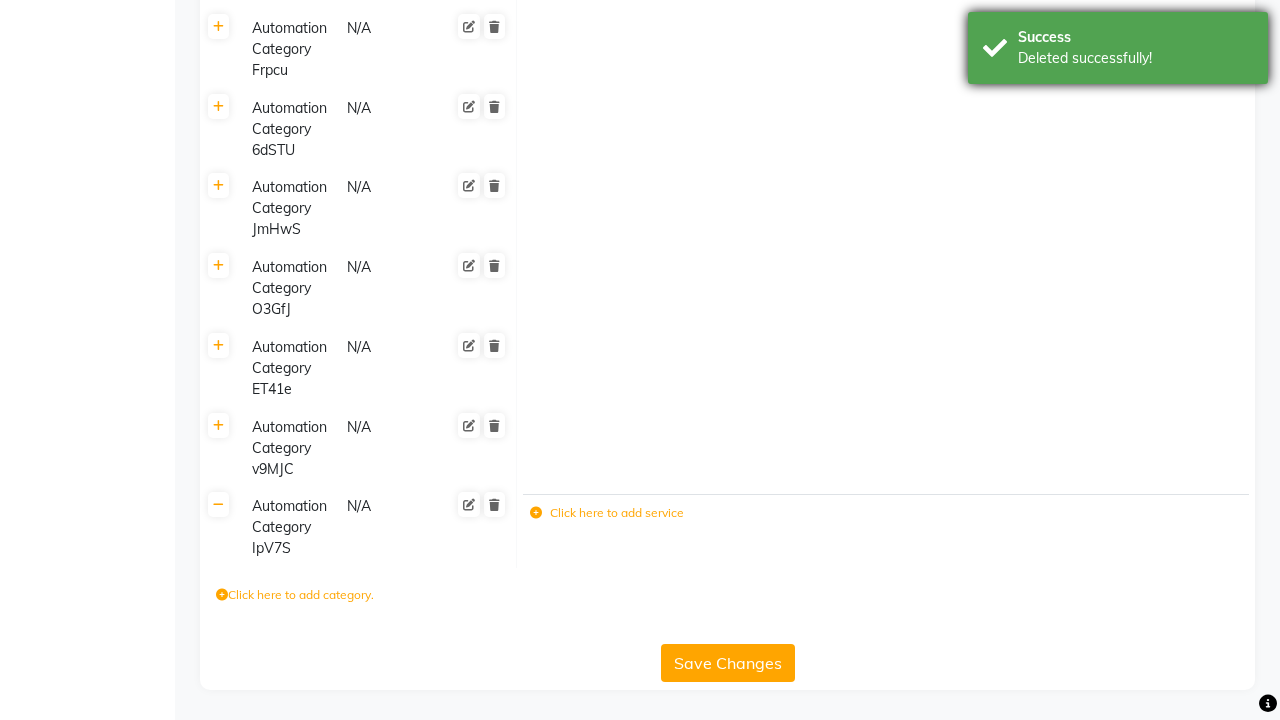 click on "Deleted successfully!" at bounding box center [1135, 58] 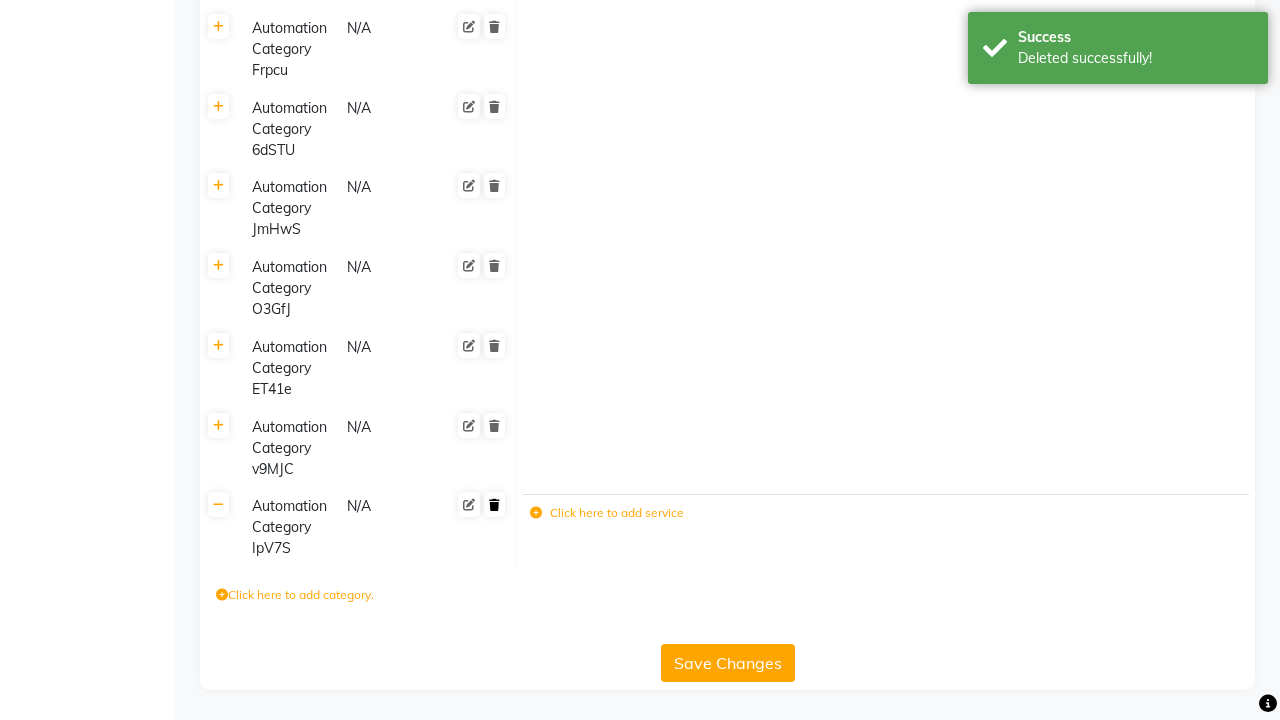 click 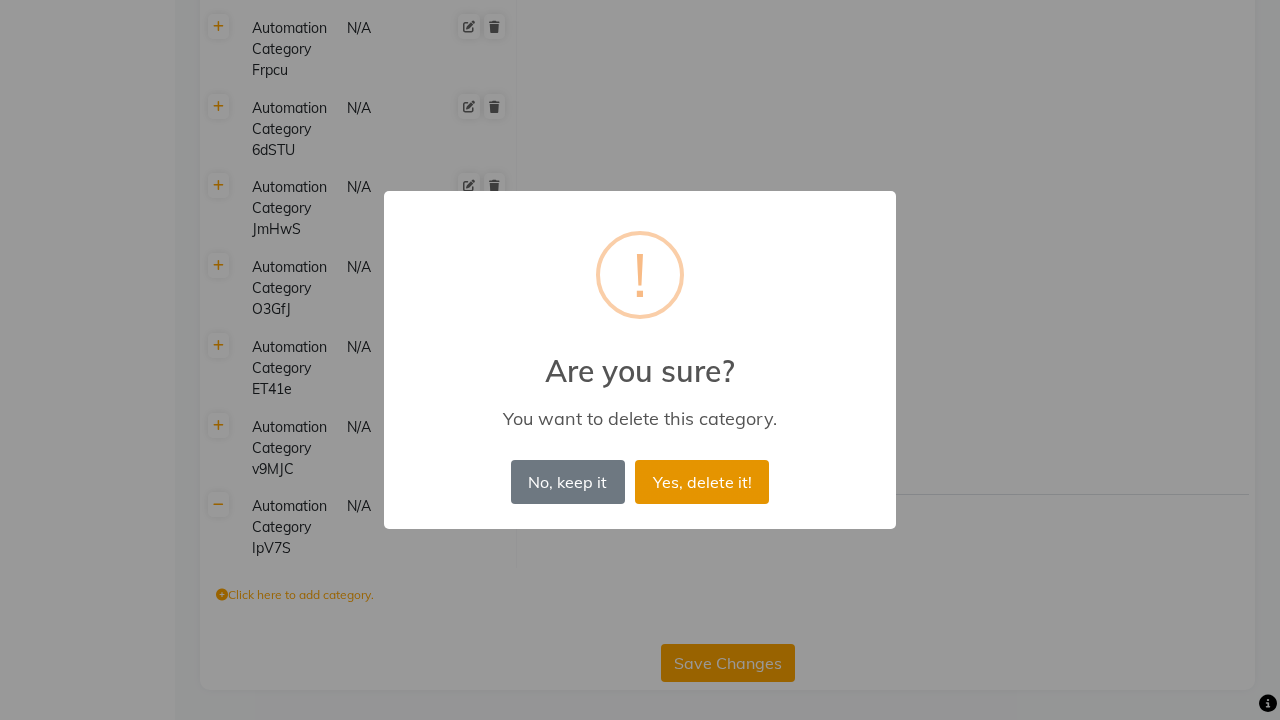 click on "Yes, delete it!" at bounding box center [702, 482] 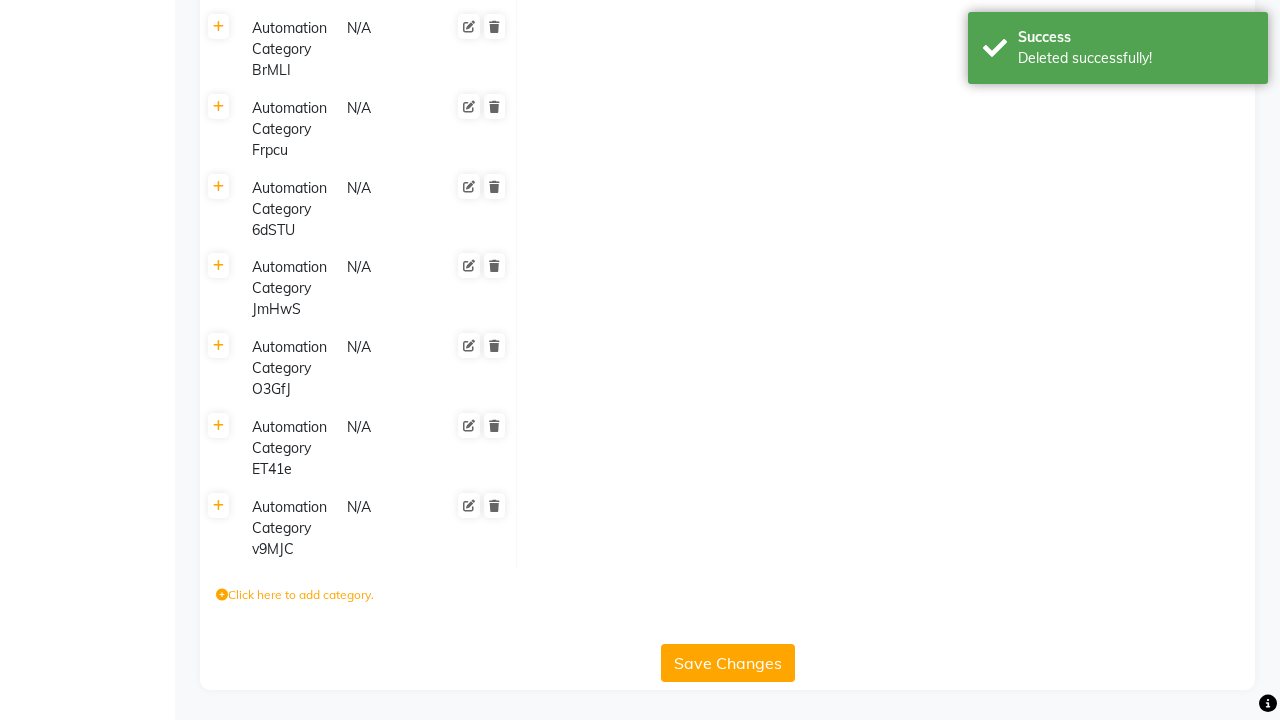 scroll, scrollTop: 9554, scrollLeft: 0, axis: vertical 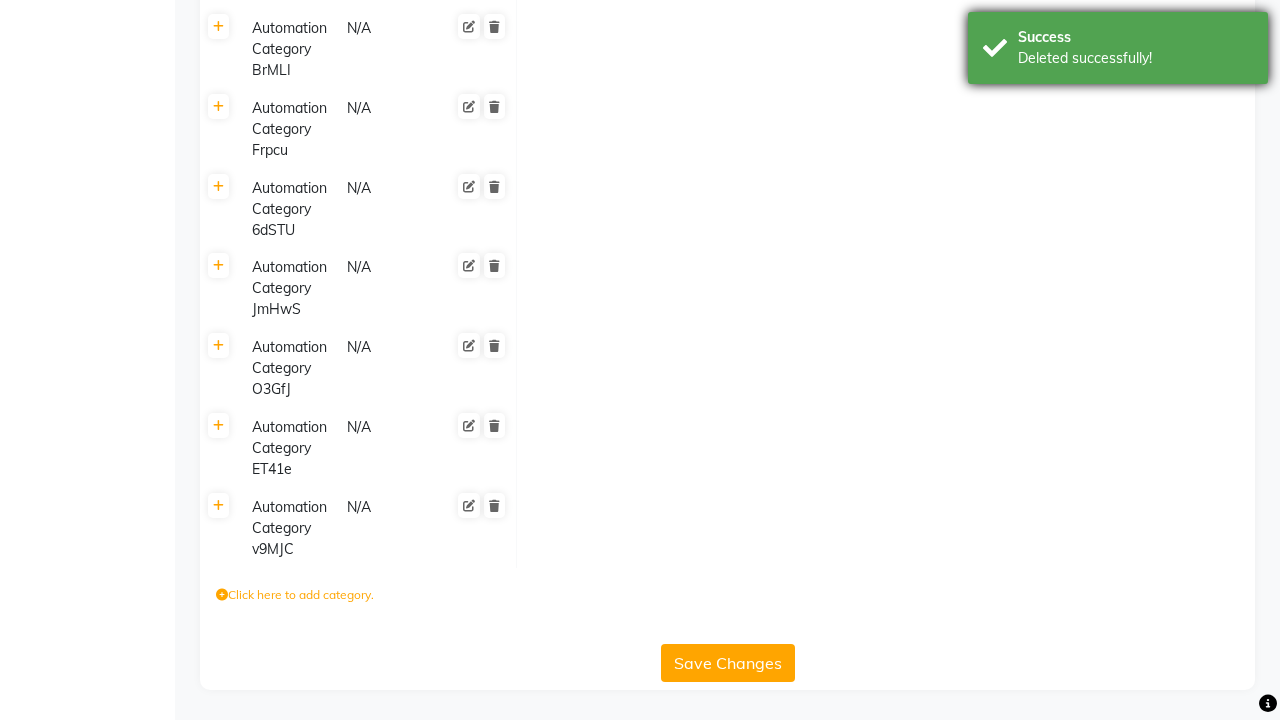 click on "Deleted successfully!" at bounding box center (1135, 58) 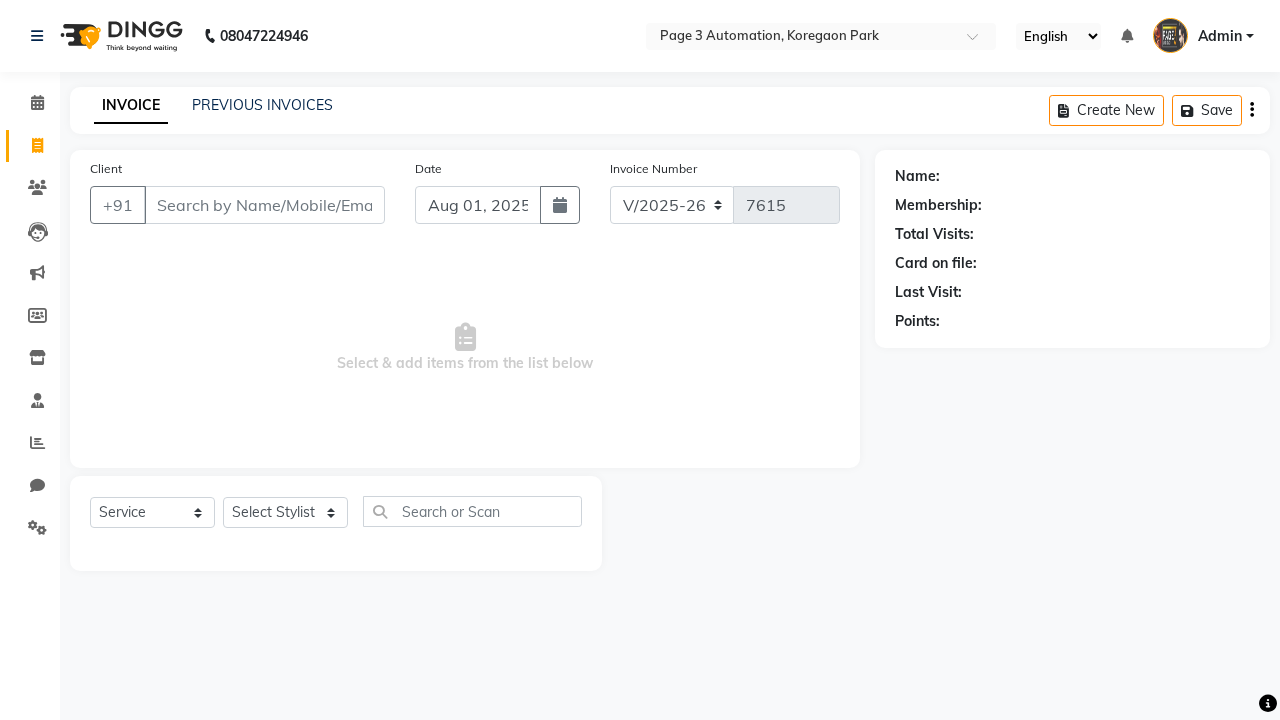 select on "2774" 